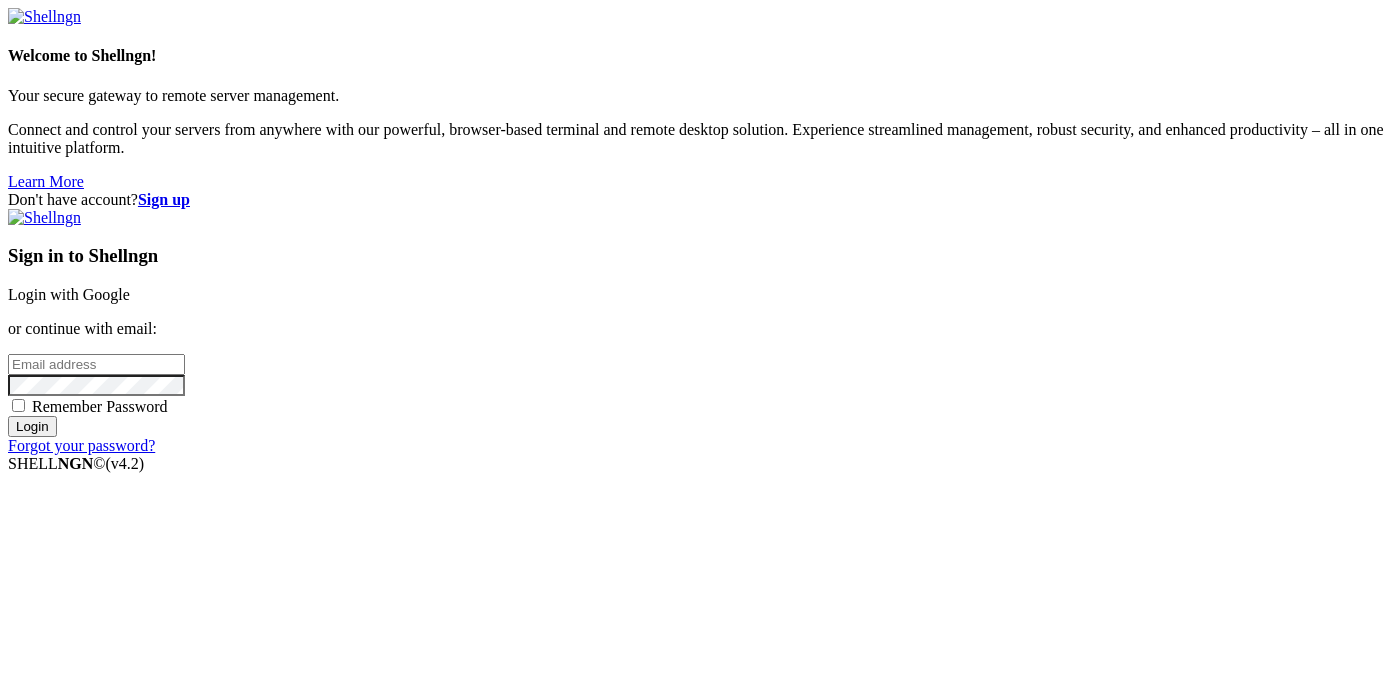 scroll, scrollTop: 0, scrollLeft: 0, axis: both 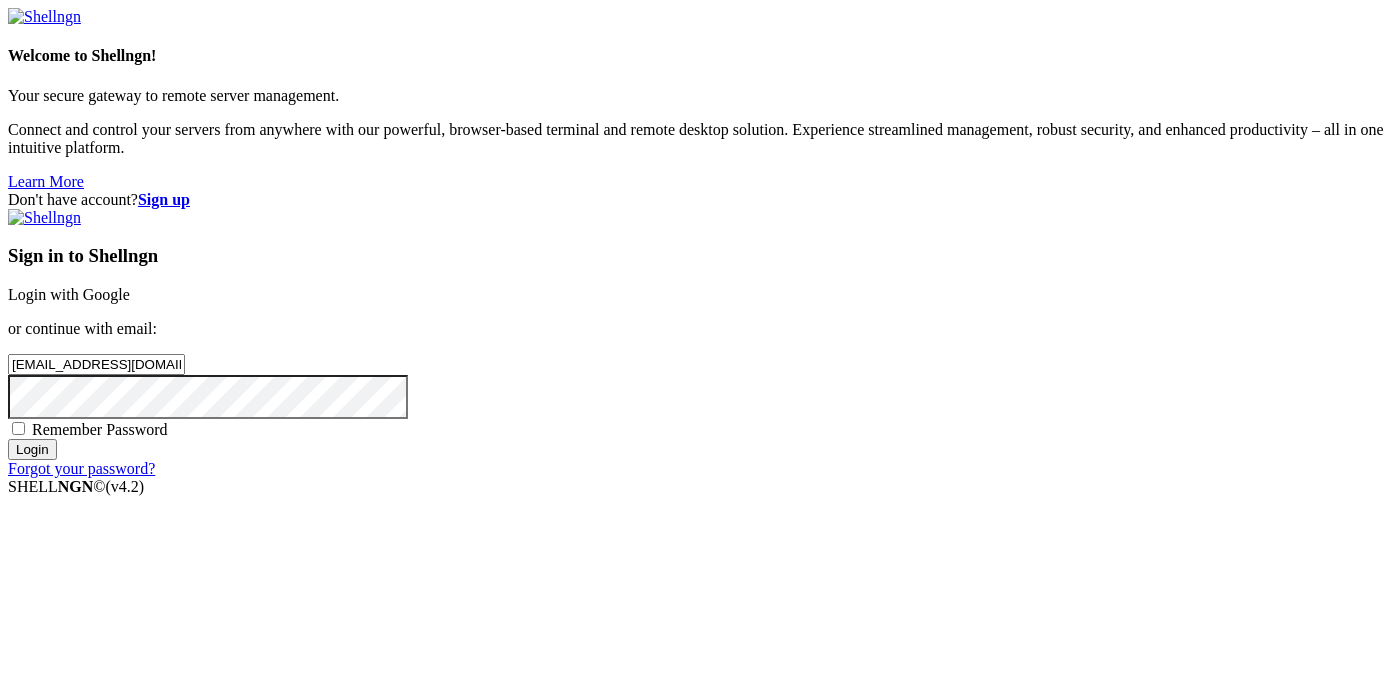 type on "[EMAIL_ADDRESS][DOMAIN_NAME]" 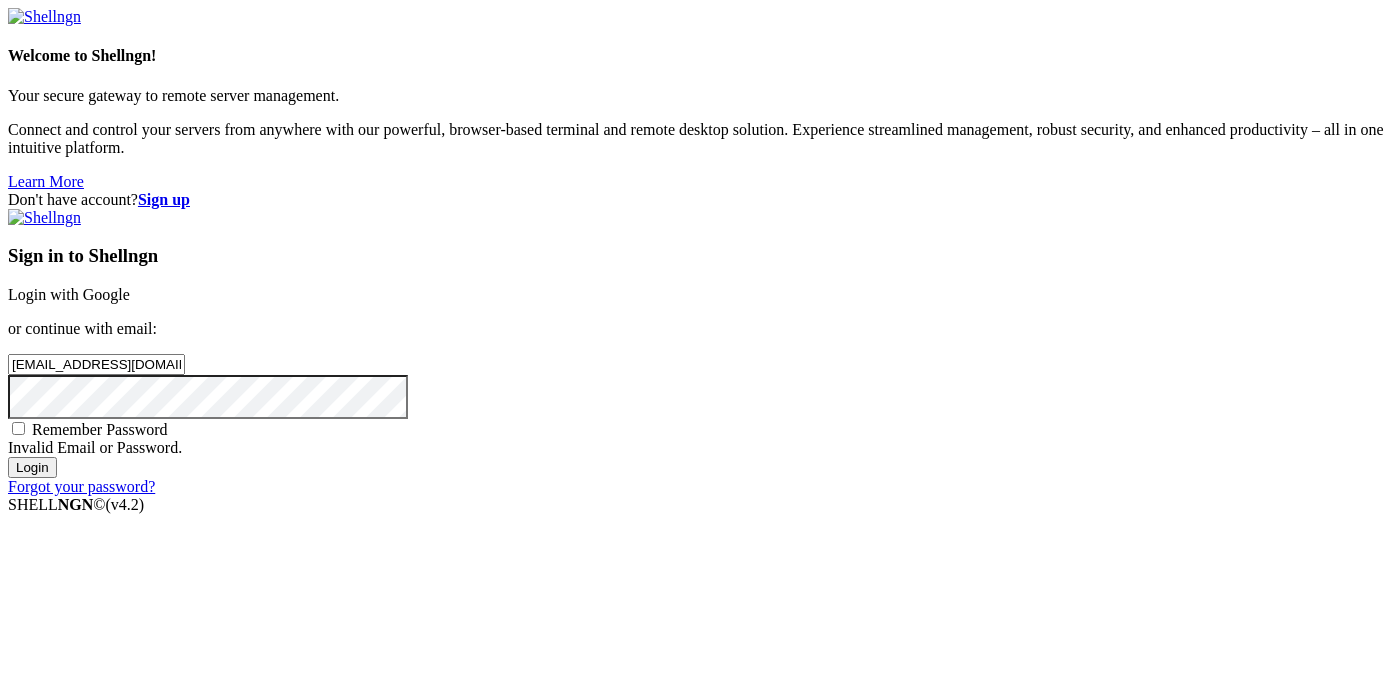 click on "Login" at bounding box center (32, 467) 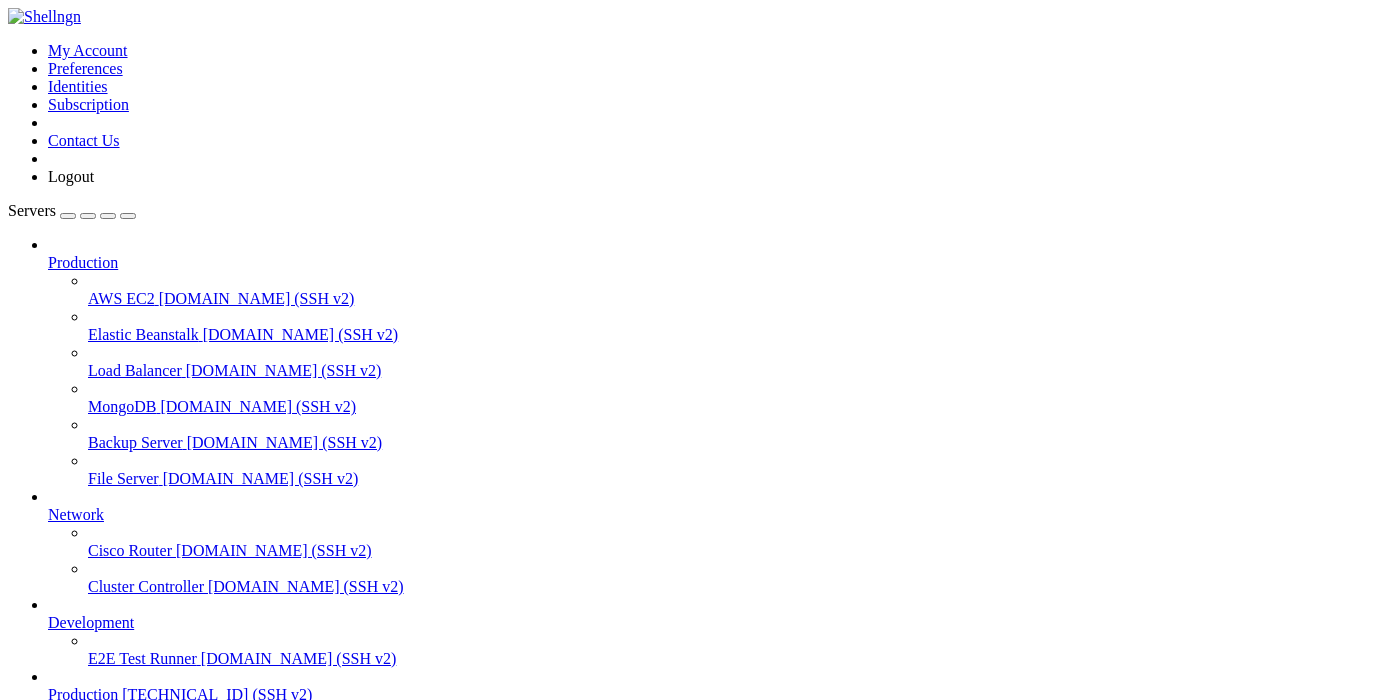 scroll, scrollTop: 107, scrollLeft: 0, axis: vertical 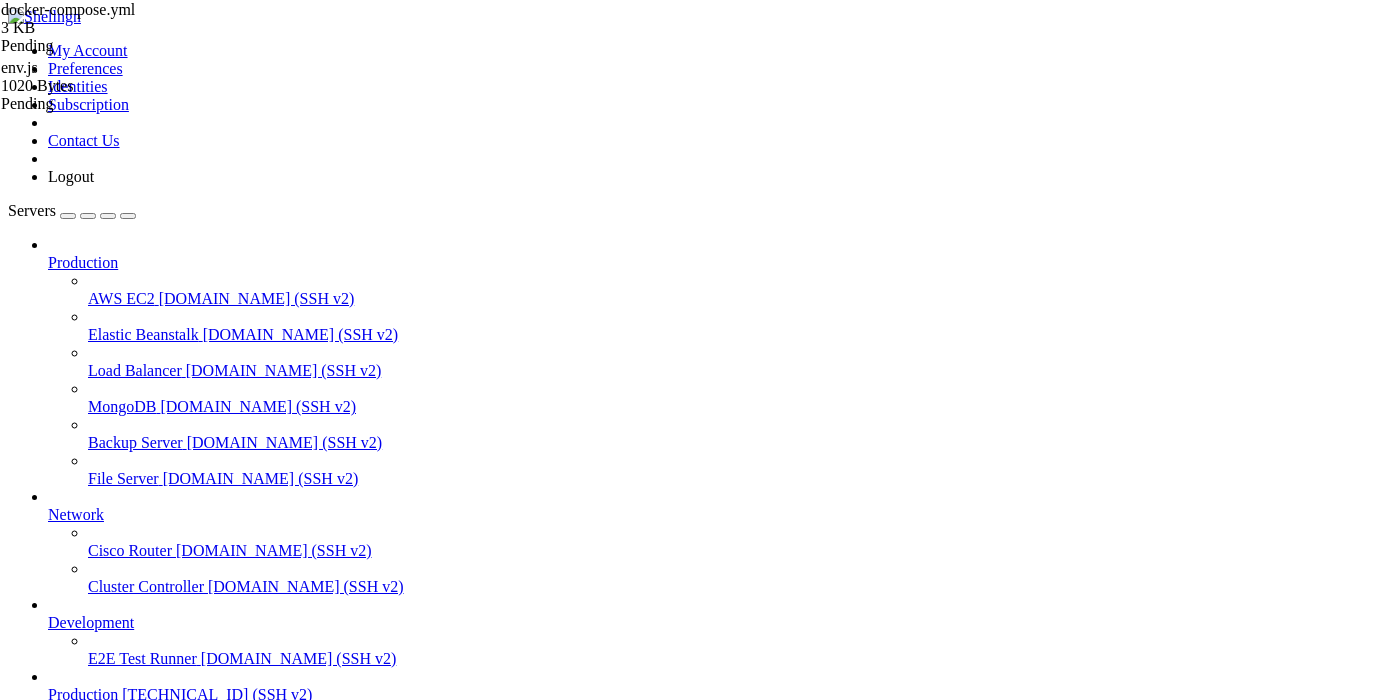 click on "Reconnect" at bounding box center [48, 1838] 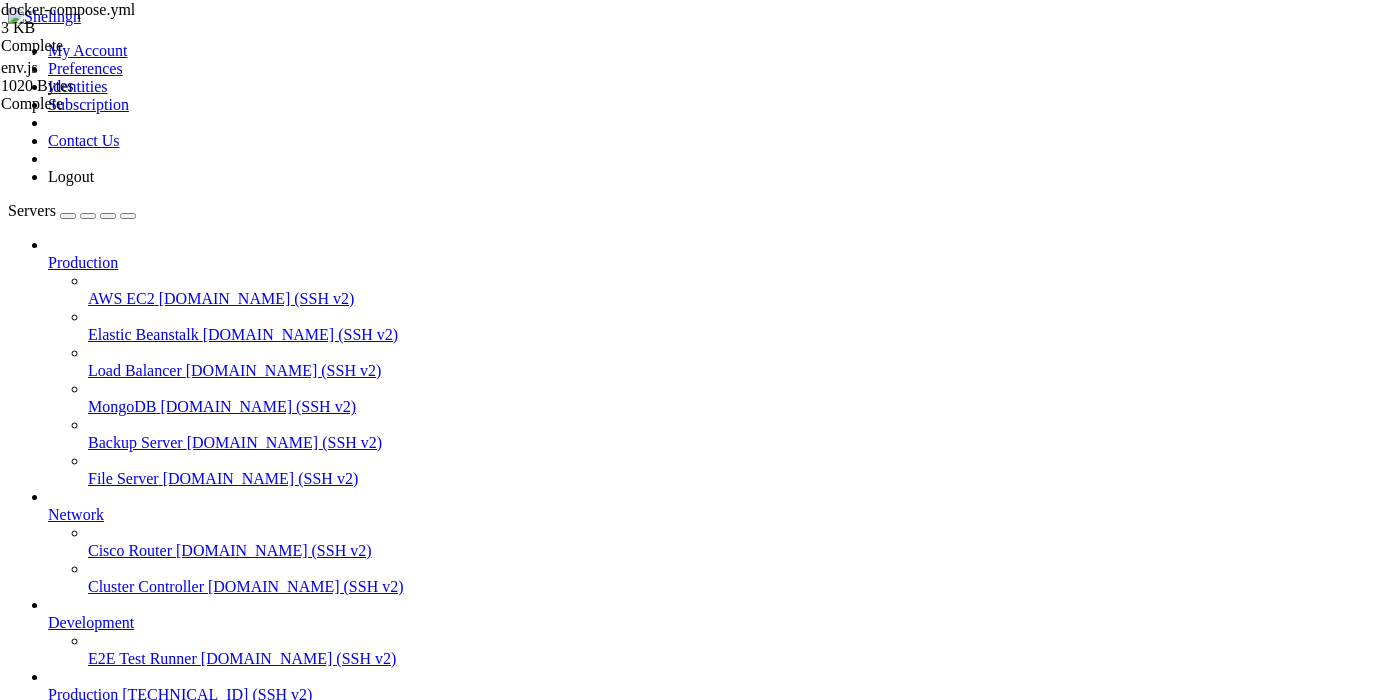 scroll, scrollTop: 0, scrollLeft: 0, axis: both 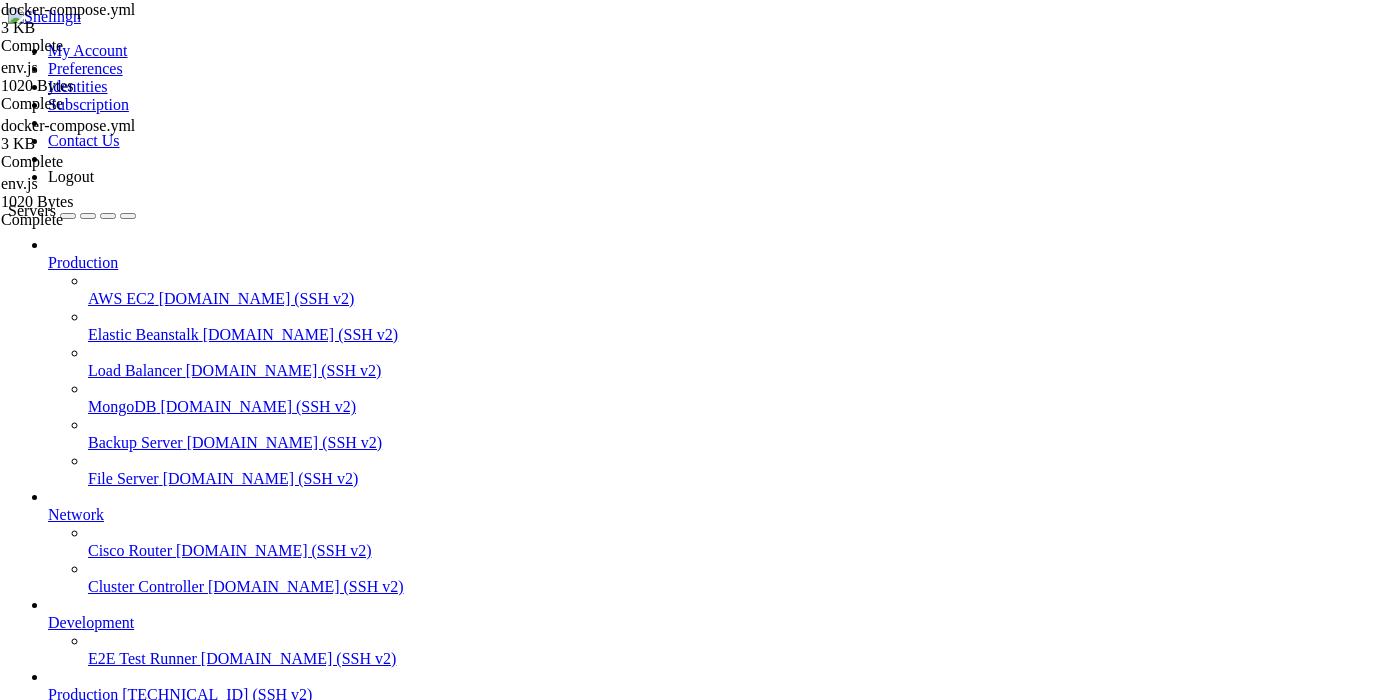 click on "Production" at bounding box center [83, 762] 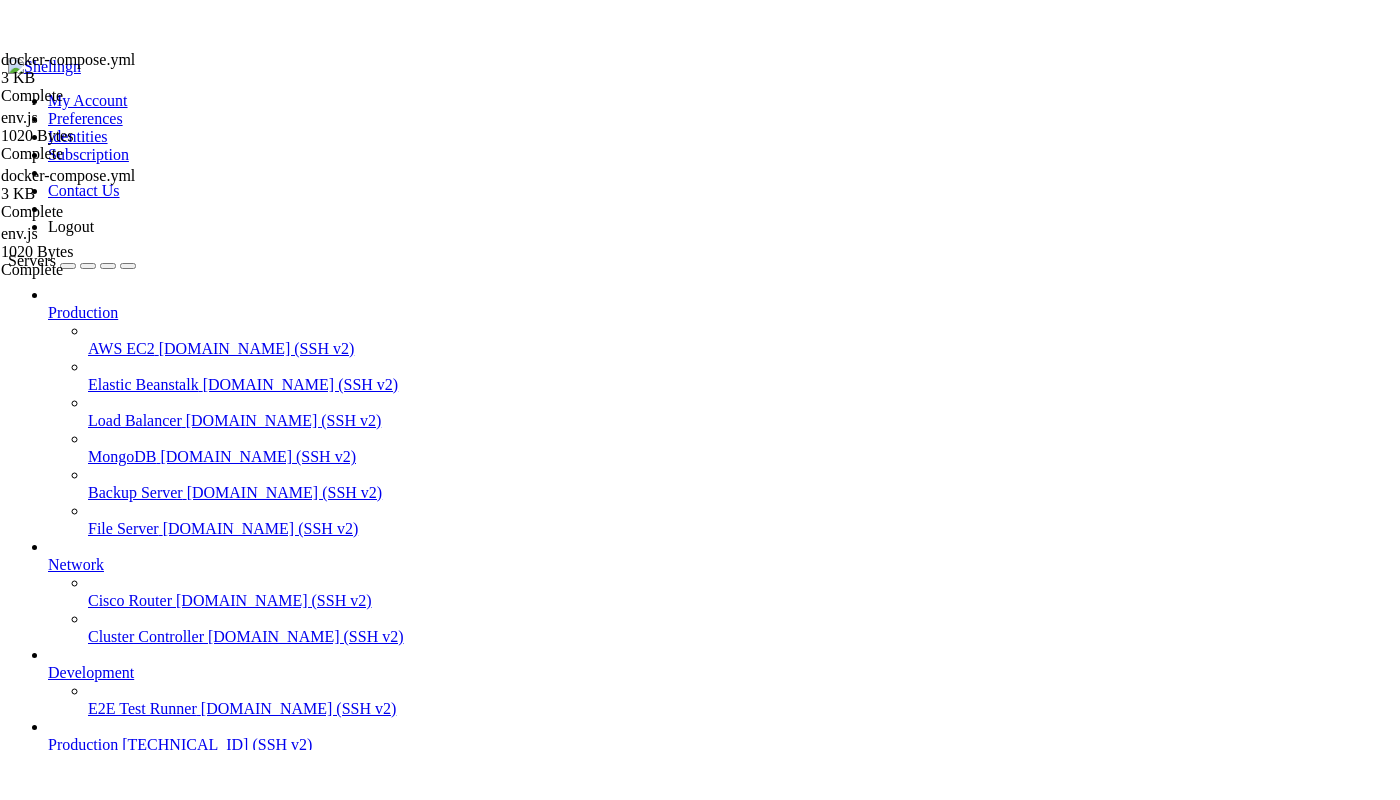 scroll, scrollTop: 0, scrollLeft: 0, axis: both 